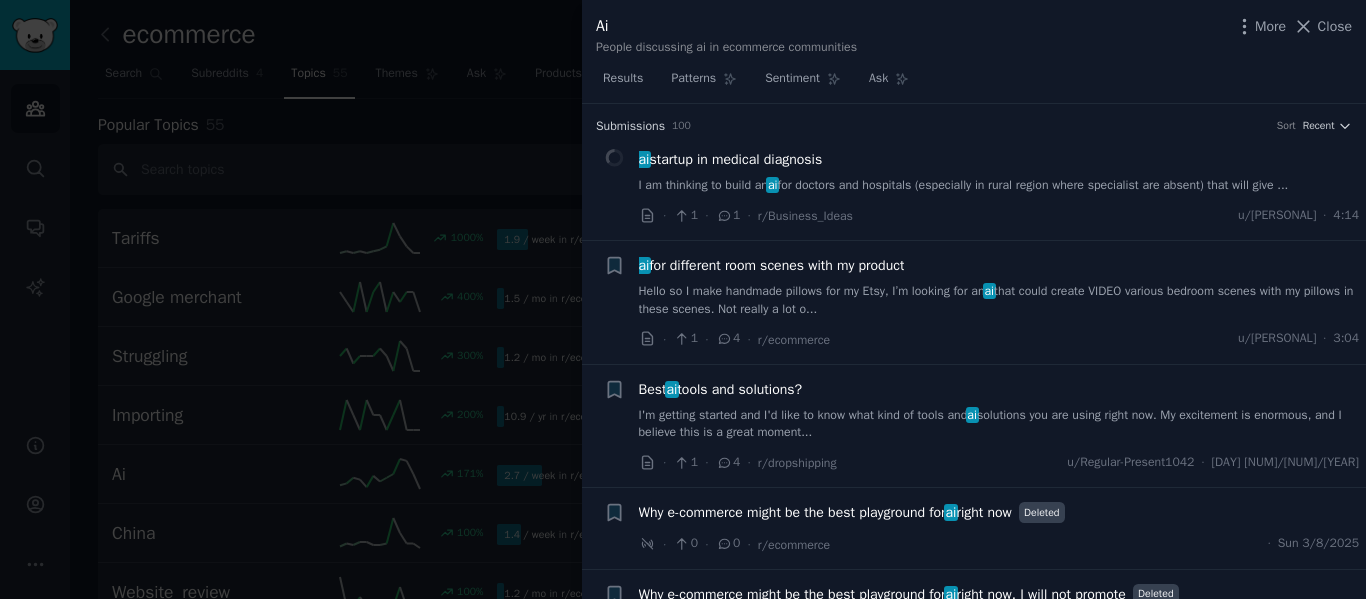 scroll, scrollTop: 0, scrollLeft: 0, axis: both 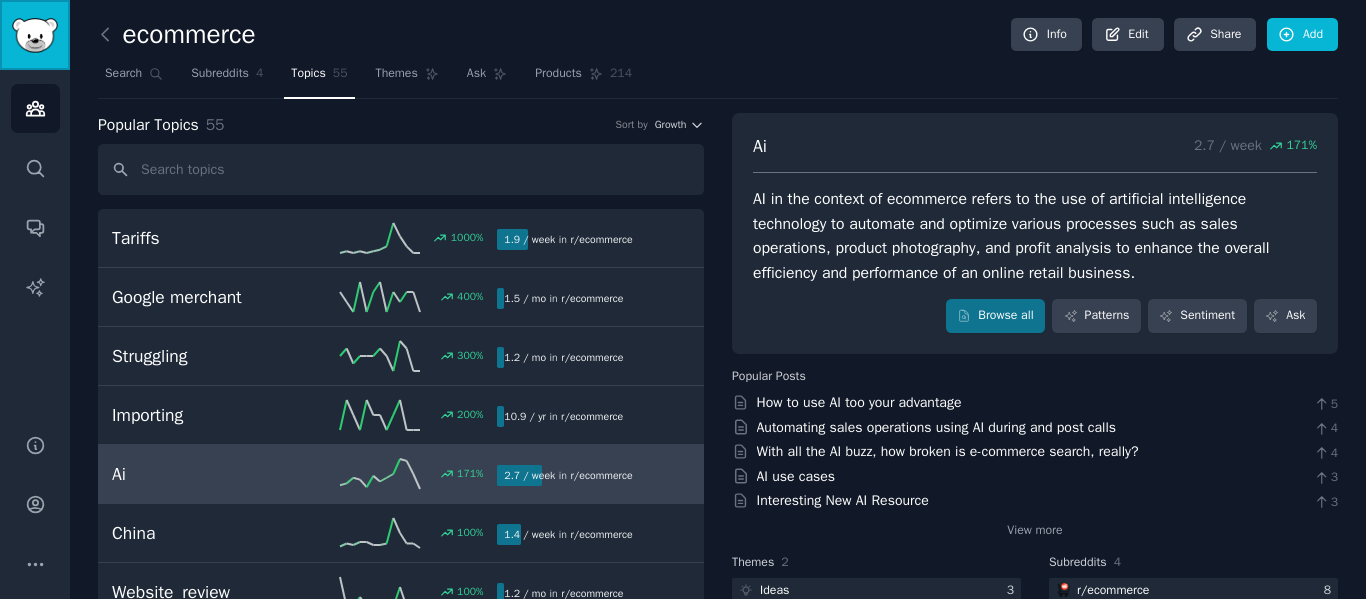 click at bounding box center [35, 35] 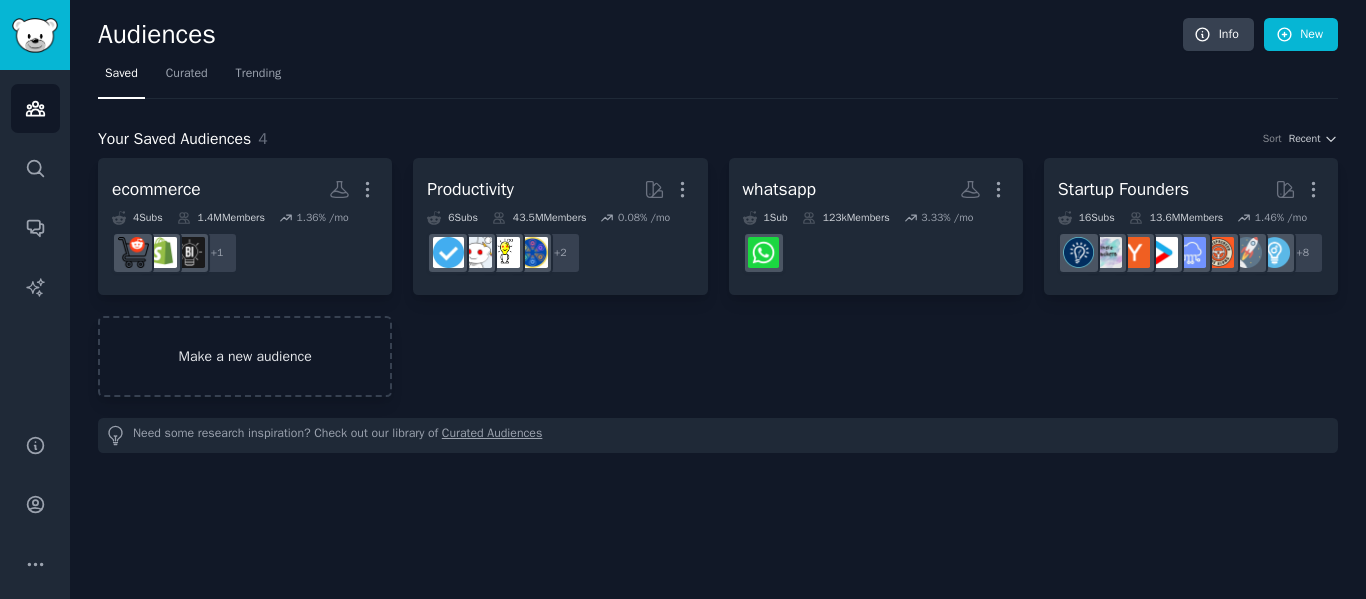 click on "Make a new audience" at bounding box center [245, 356] 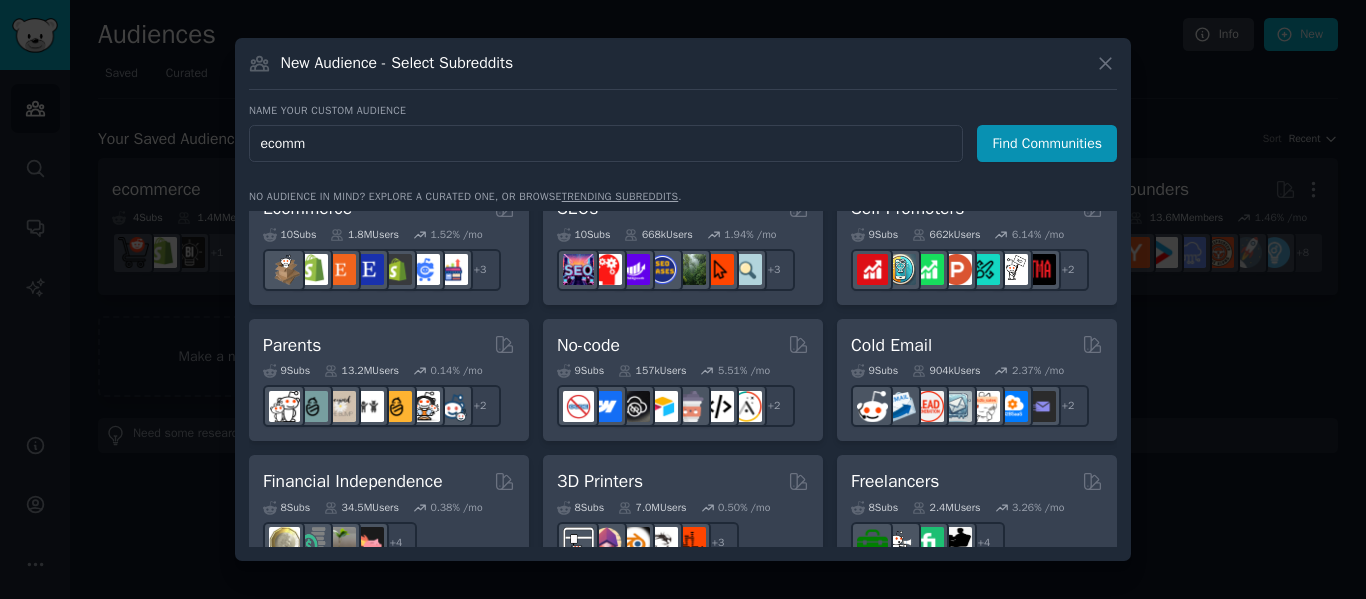 scroll, scrollTop: 800, scrollLeft: 0, axis: vertical 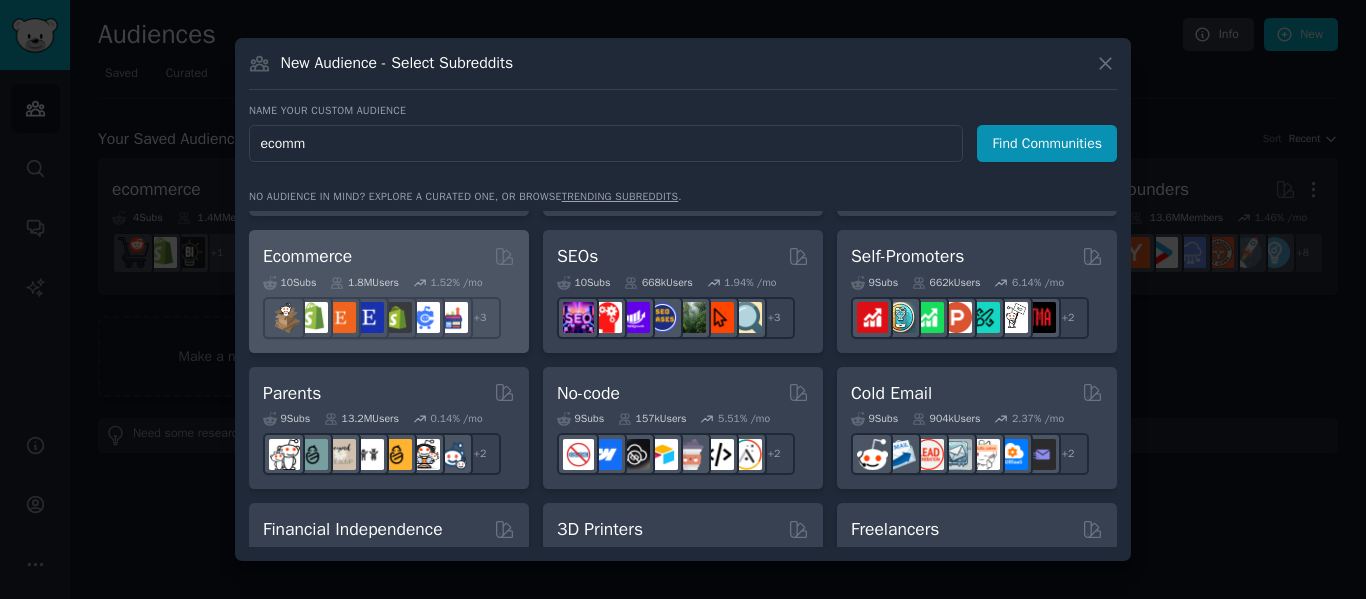 type on "ecomm" 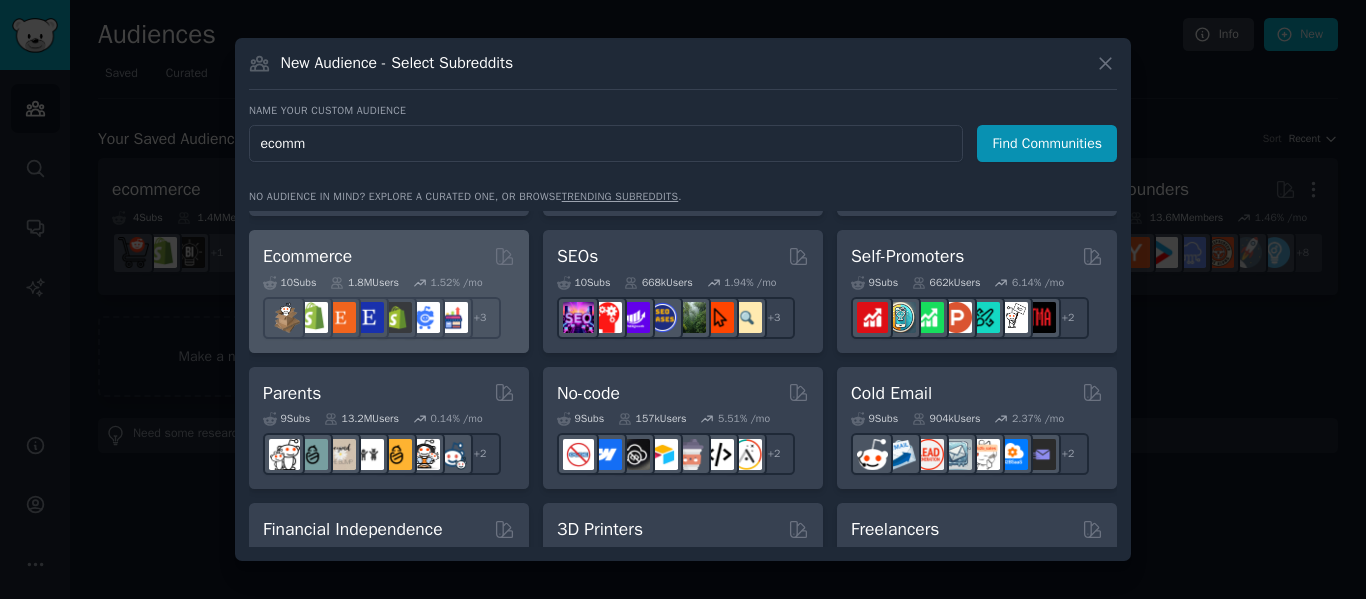 click on "Ecommerce" at bounding box center [389, 256] 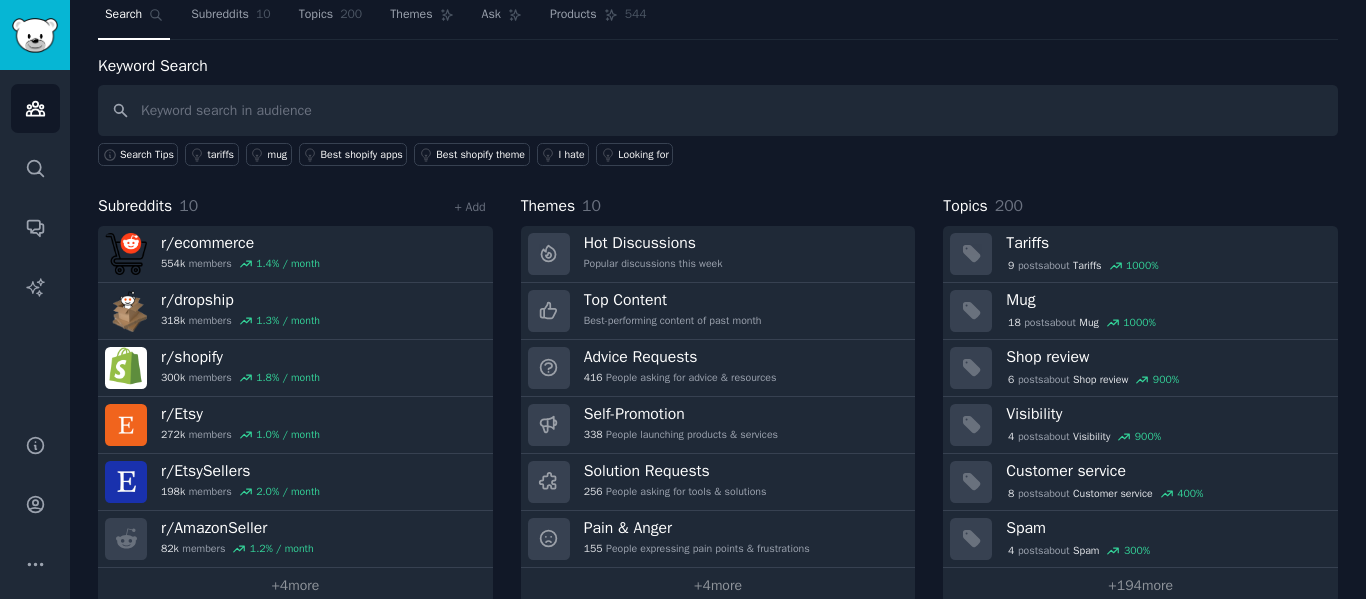 scroll, scrollTop: 91, scrollLeft: 0, axis: vertical 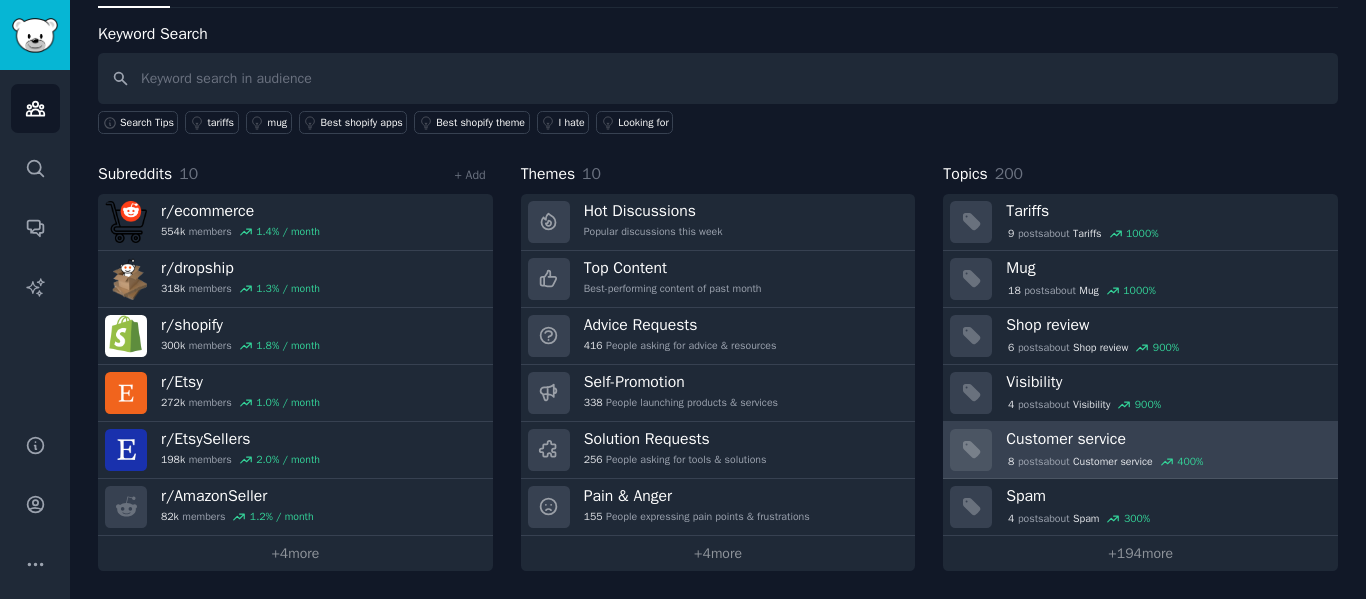 click on "Customer service" at bounding box center [1165, 439] 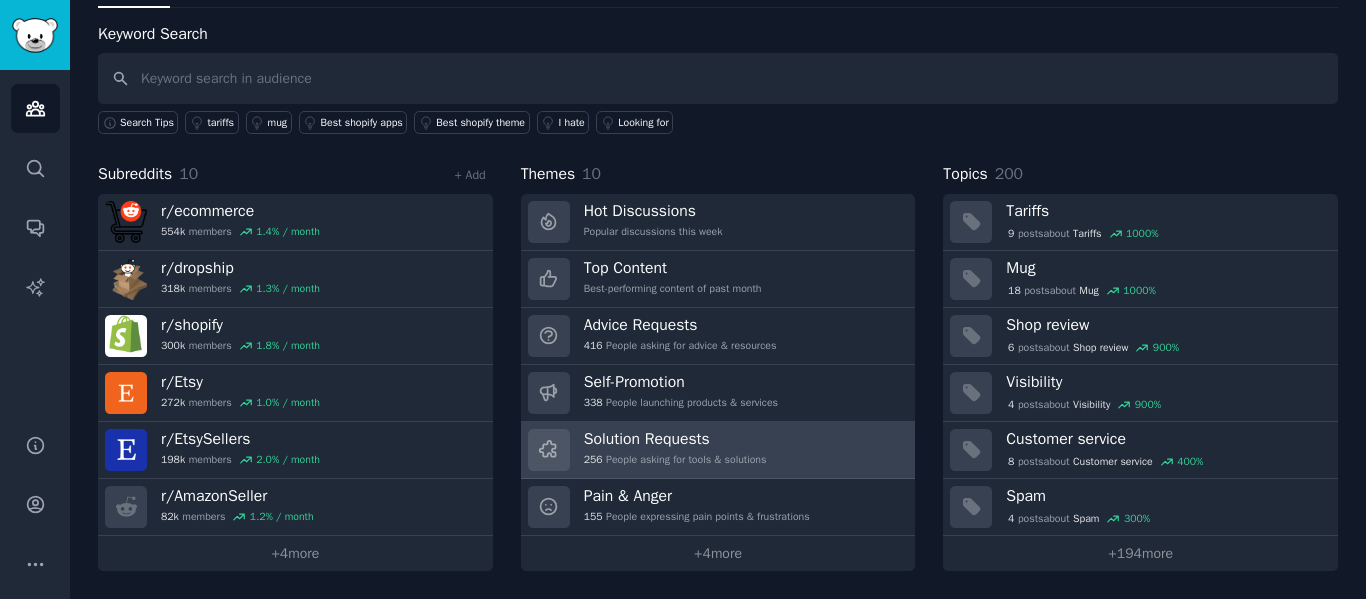 click on "Solution Requests" at bounding box center [675, 439] 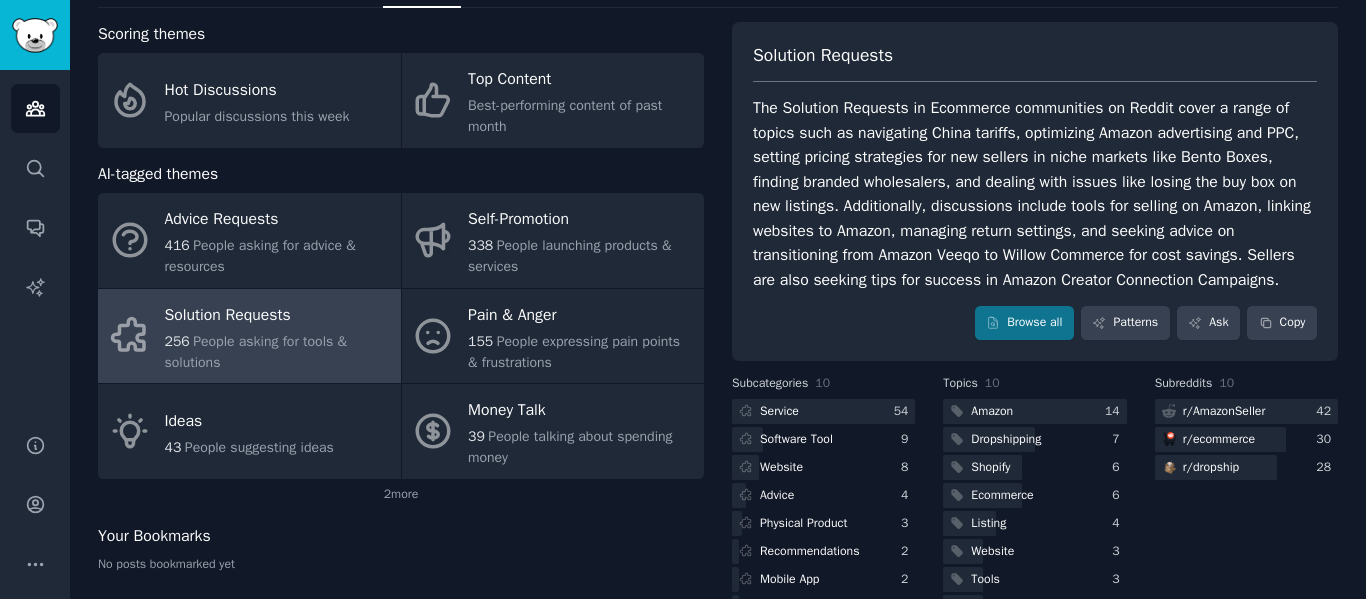 scroll, scrollTop: 191, scrollLeft: 0, axis: vertical 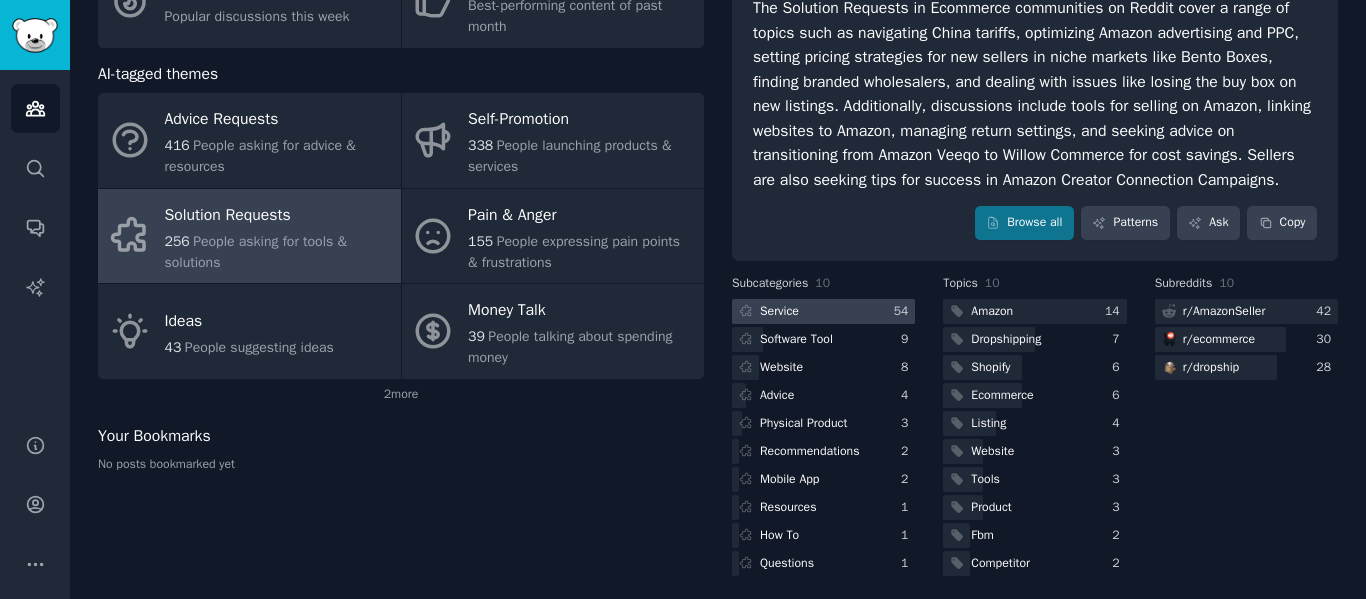 click at bounding box center [823, 311] 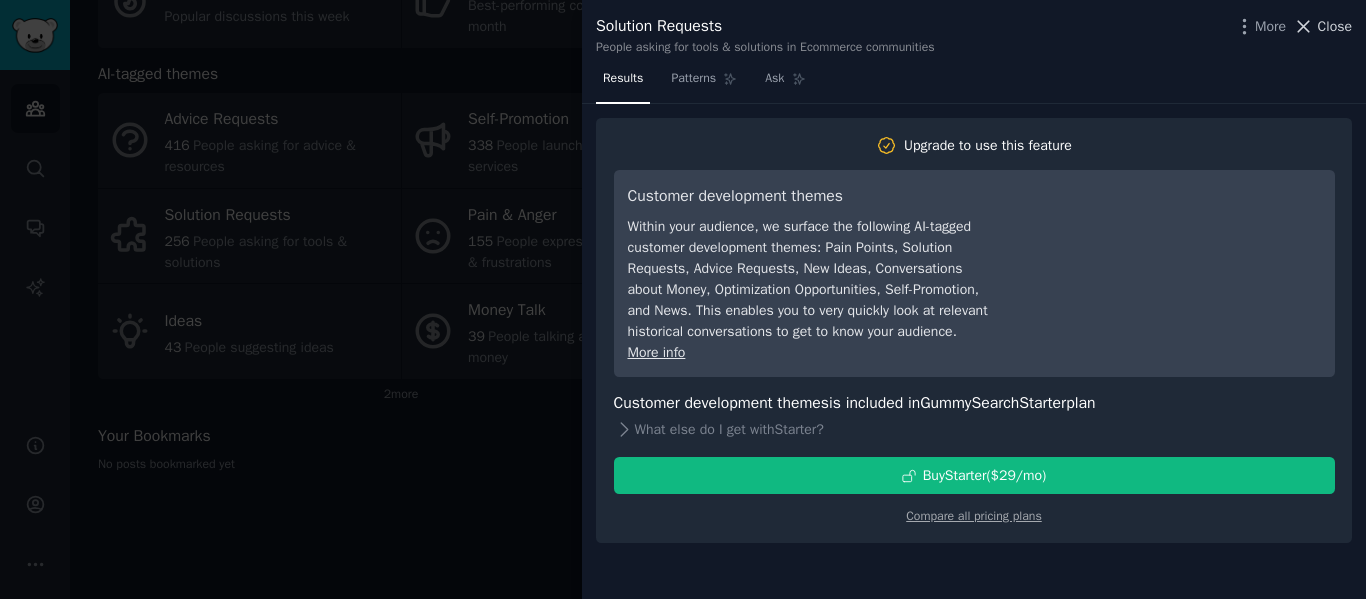 click on "Close" at bounding box center [1335, 26] 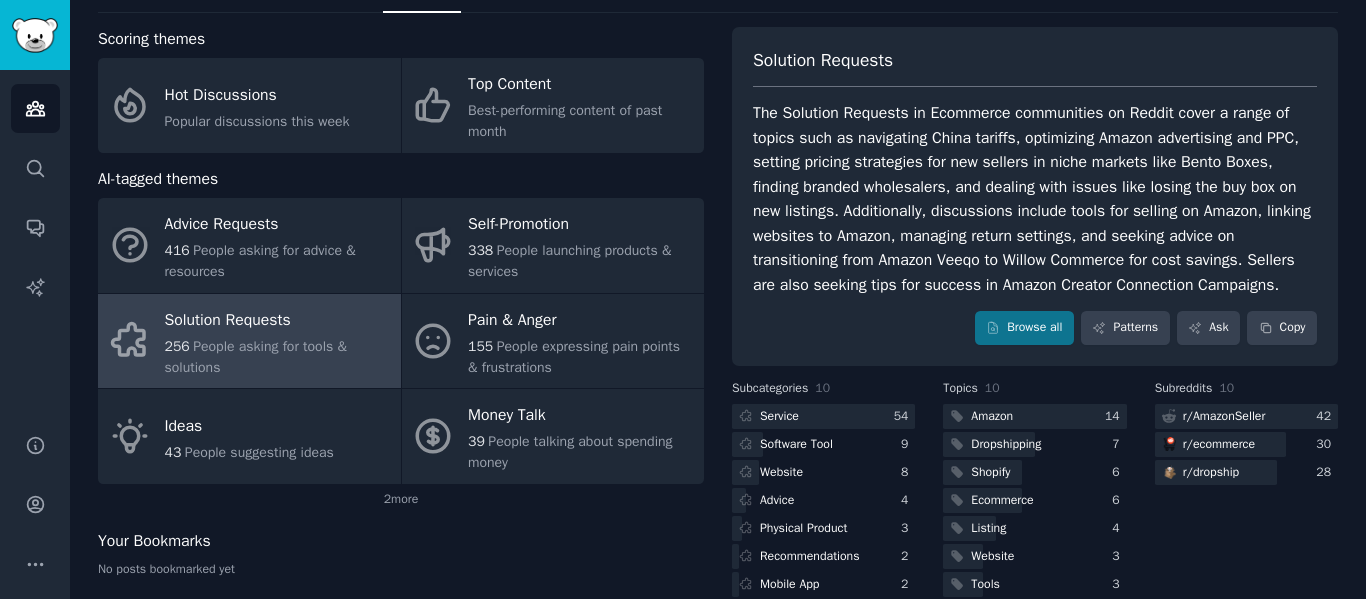 scroll, scrollTop: 0, scrollLeft: 0, axis: both 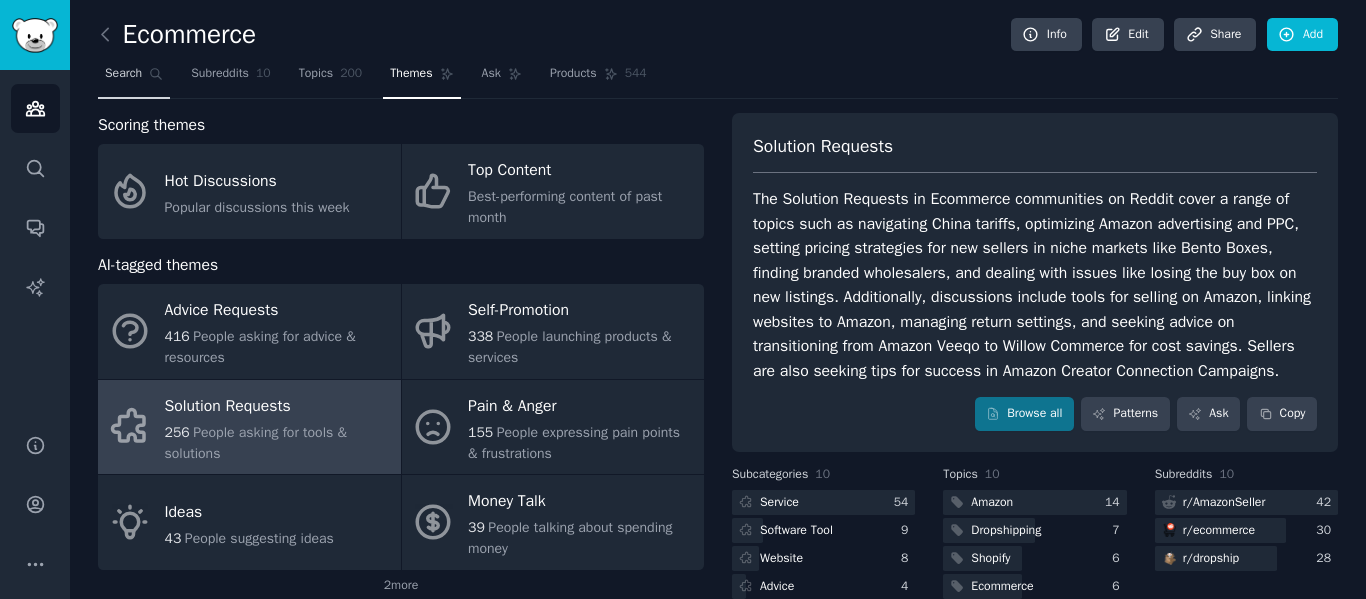 click 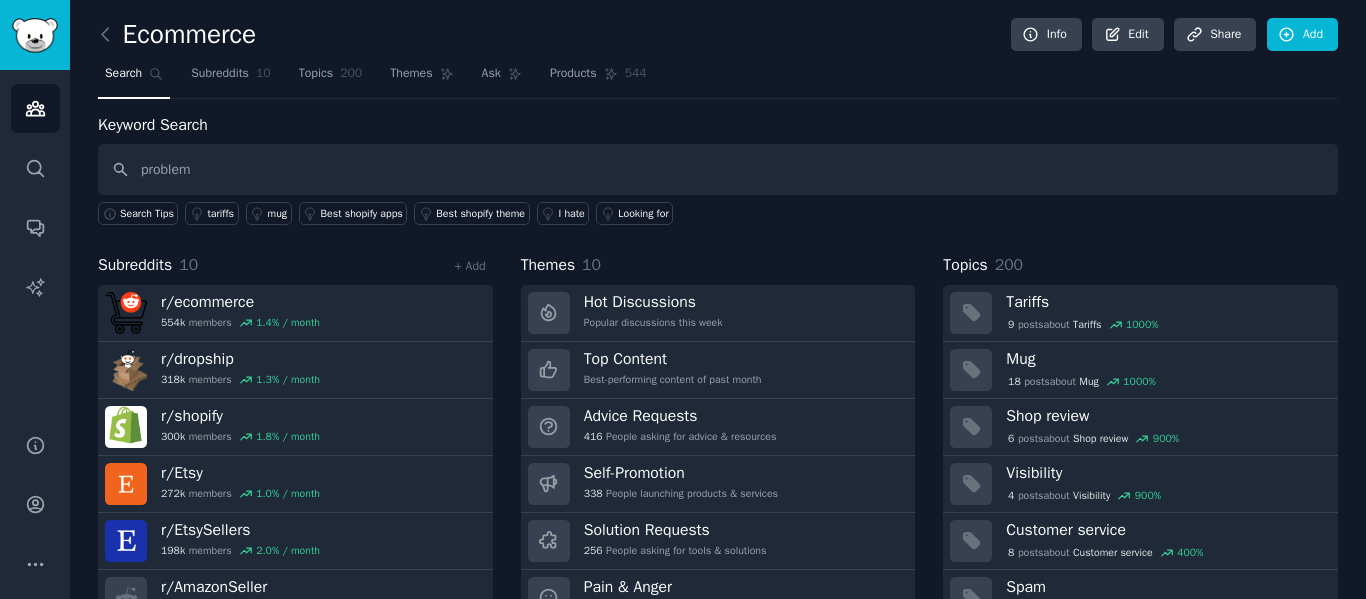 type on "problem" 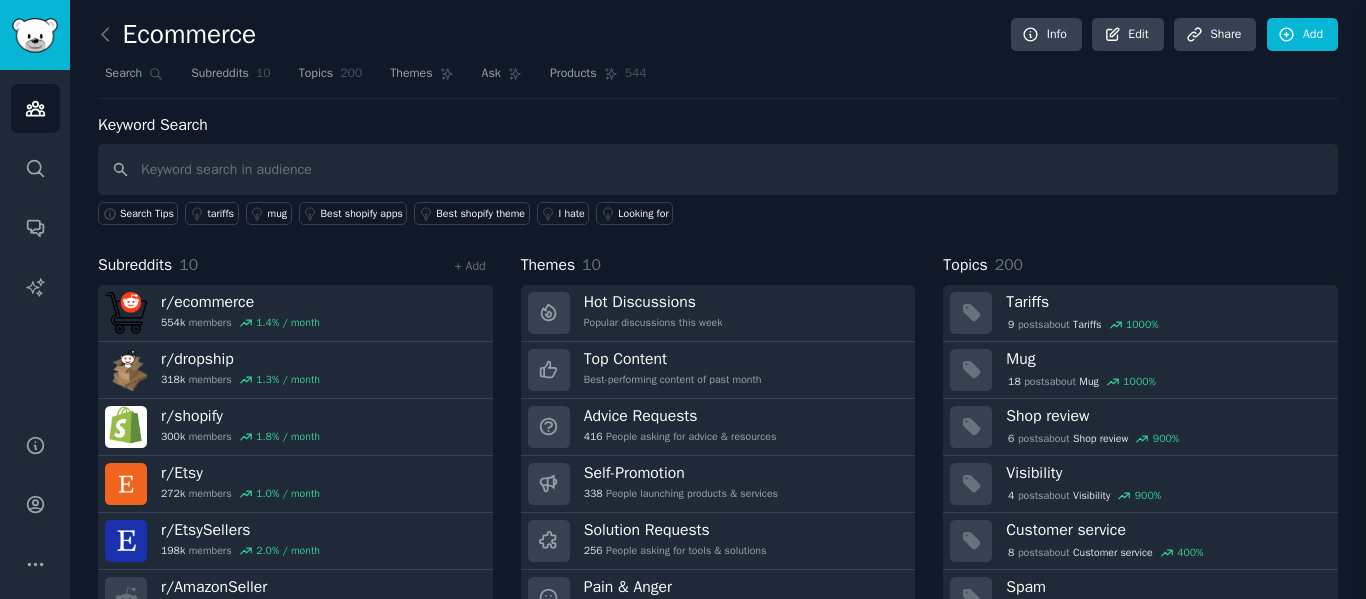 type 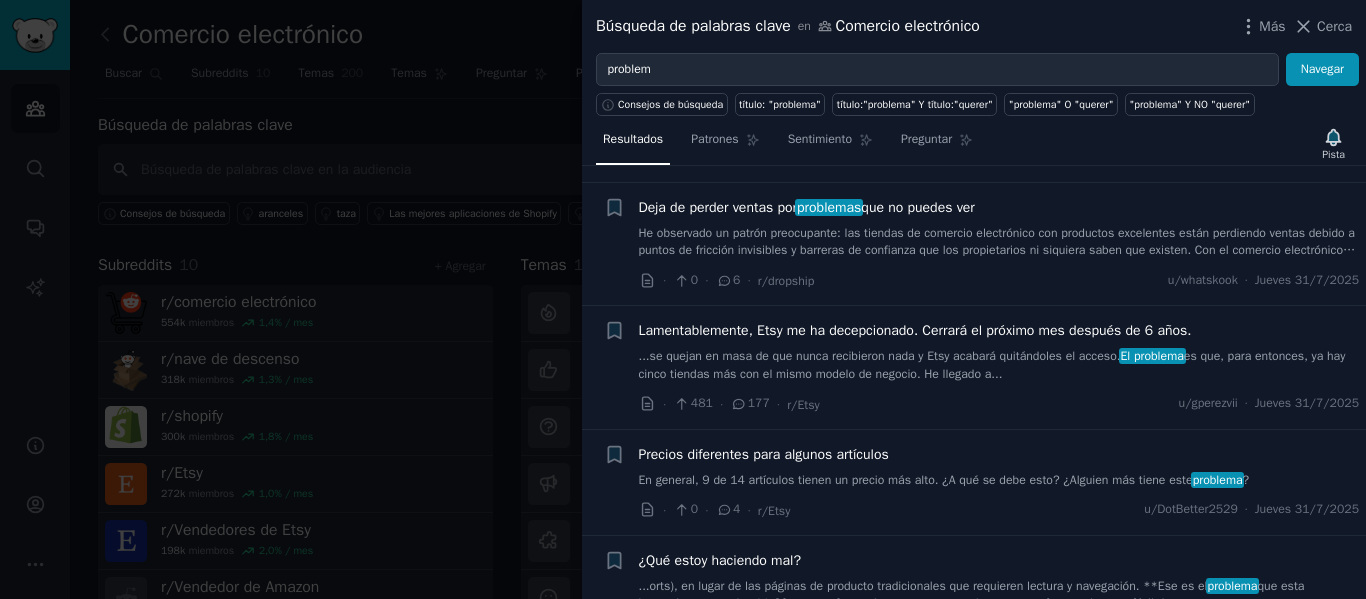 scroll, scrollTop: 3121, scrollLeft: 0, axis: vertical 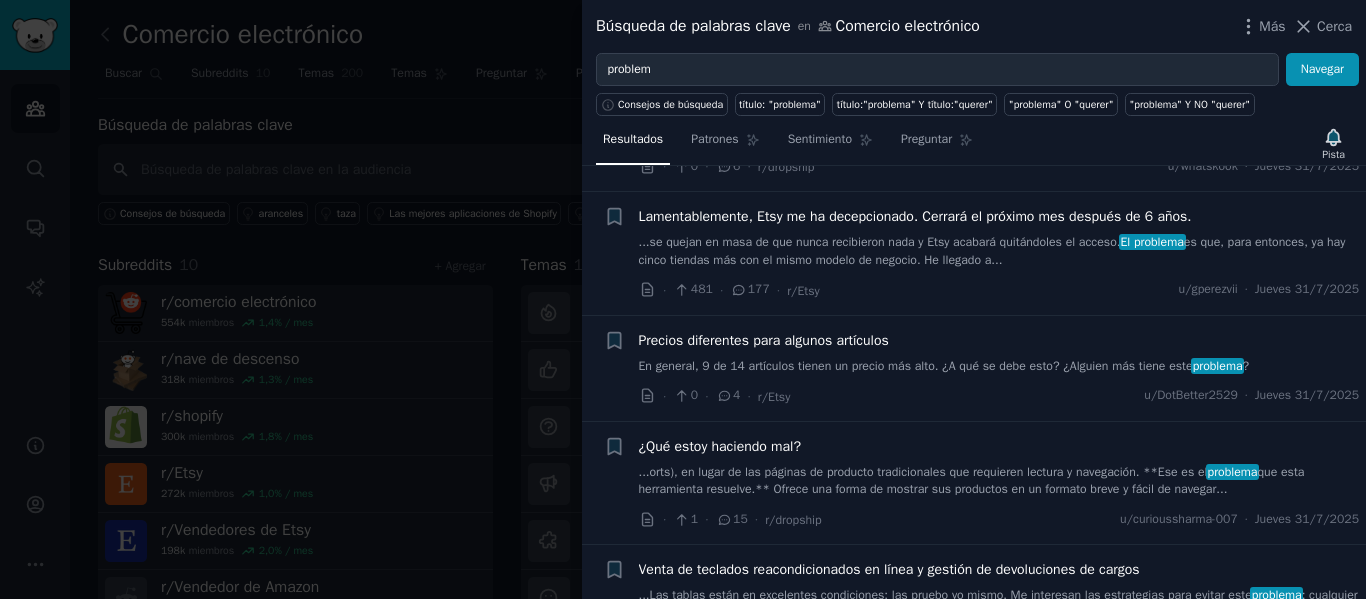 click on "...se quejan en masa de que nunca recibieron nada y Etsy acabará quitándoles el acceso.  El problema  es que, para entonces, ya hay cinco tiendas más con el mismo modelo de negocio. He llegado a..." at bounding box center [999, 251] 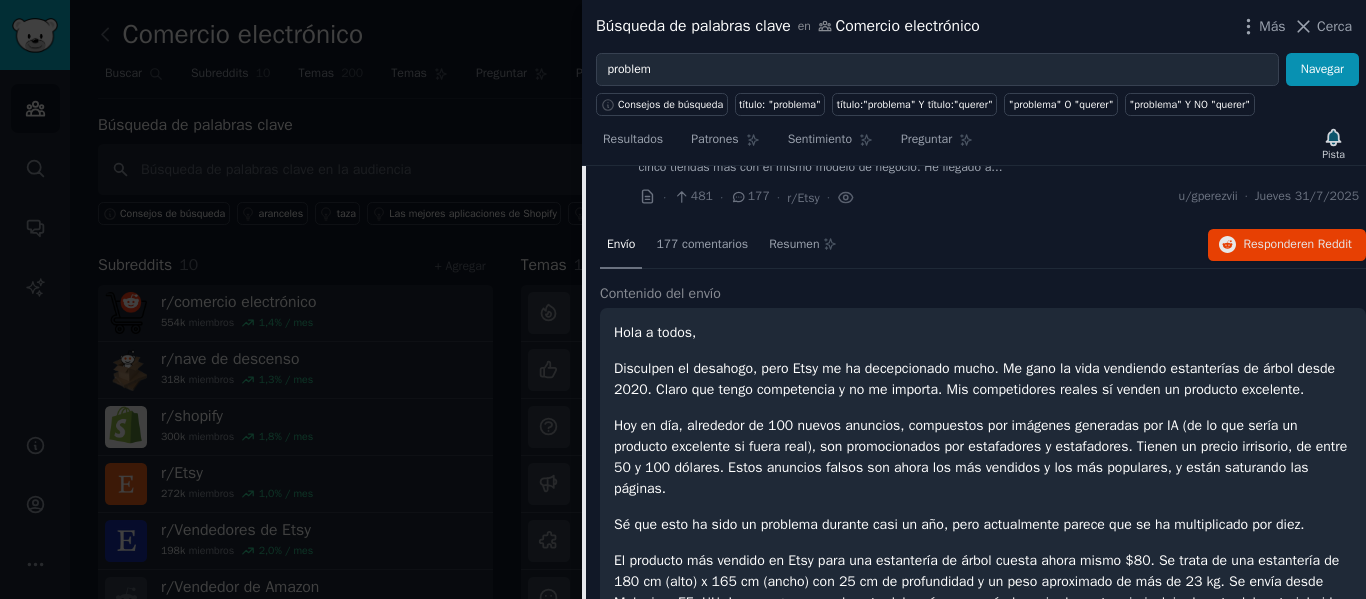 scroll, scrollTop: 3247, scrollLeft: 0, axis: vertical 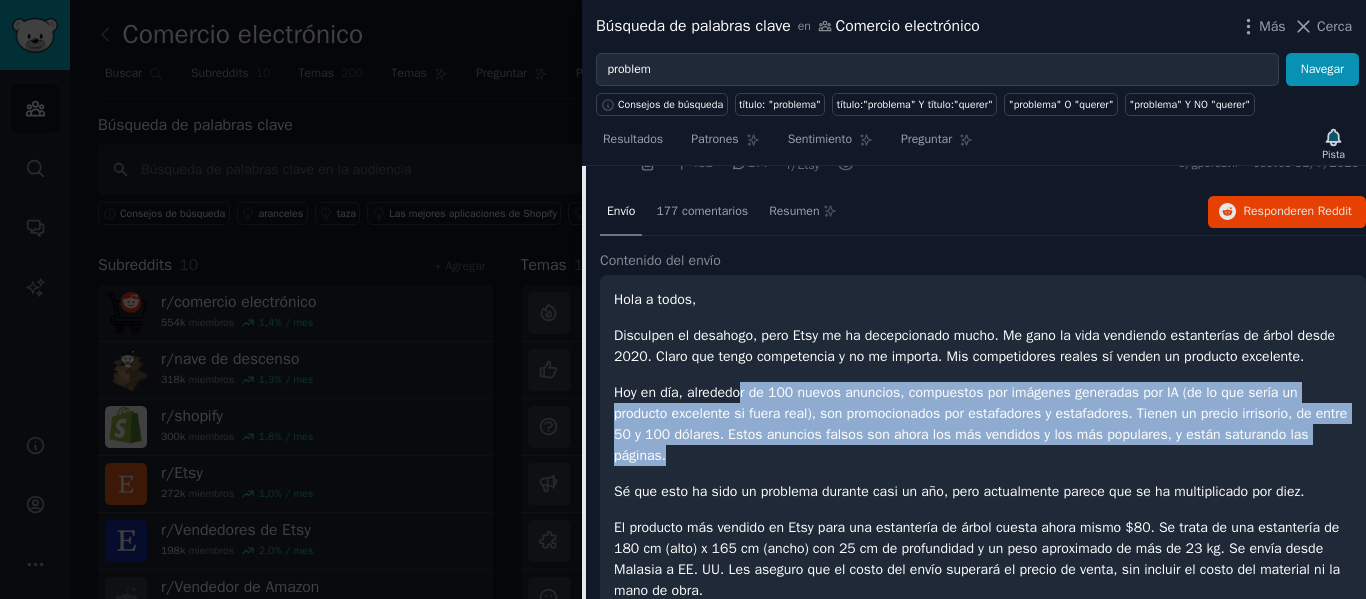 drag, startPoint x: 741, startPoint y: 394, endPoint x: 893, endPoint y: 450, distance: 161.98766 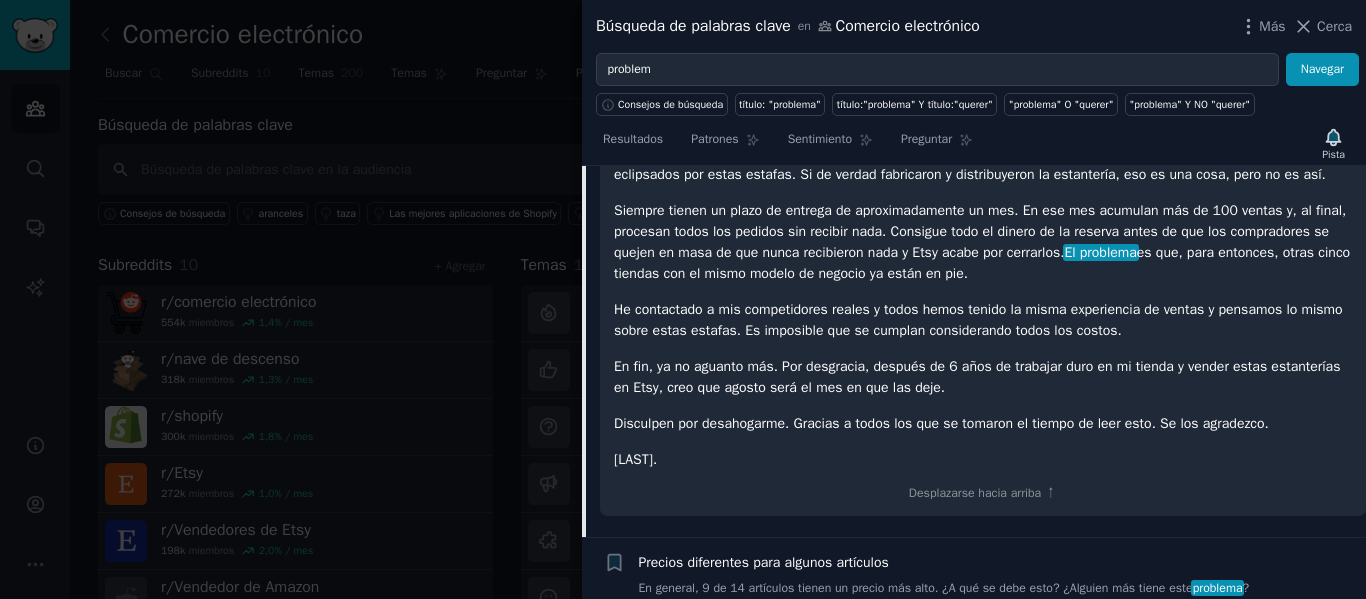 scroll, scrollTop: 3747, scrollLeft: 0, axis: vertical 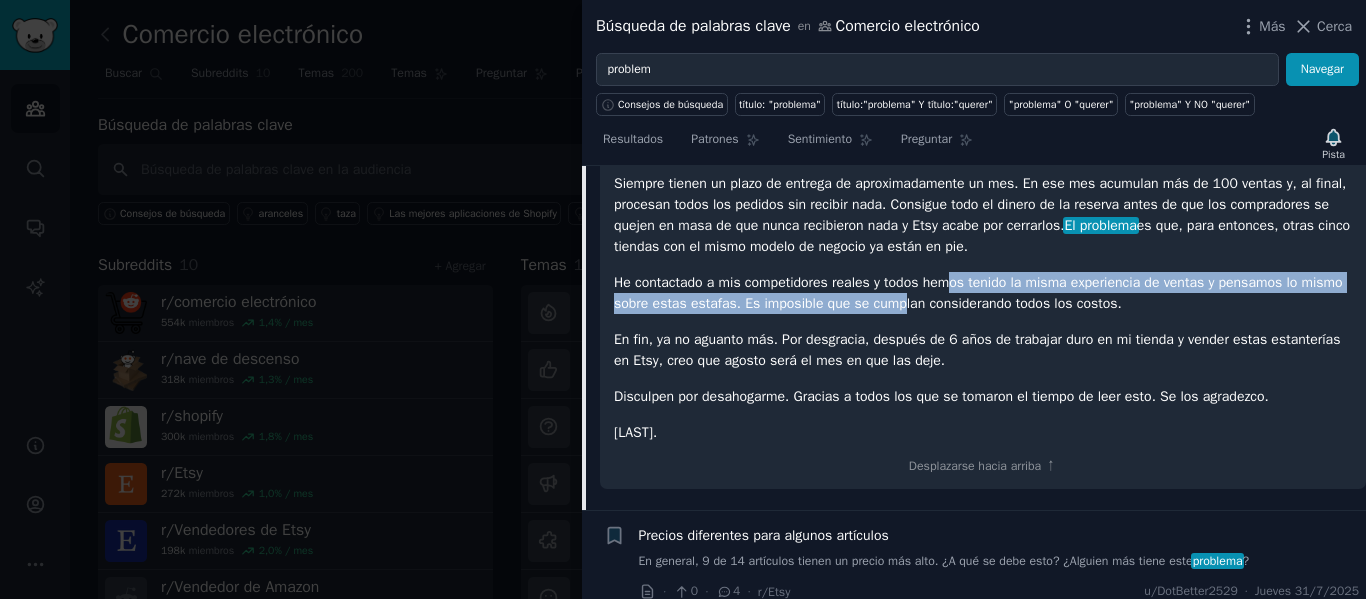 drag, startPoint x: 896, startPoint y: 296, endPoint x: 951, endPoint y: 289, distance: 55.443665 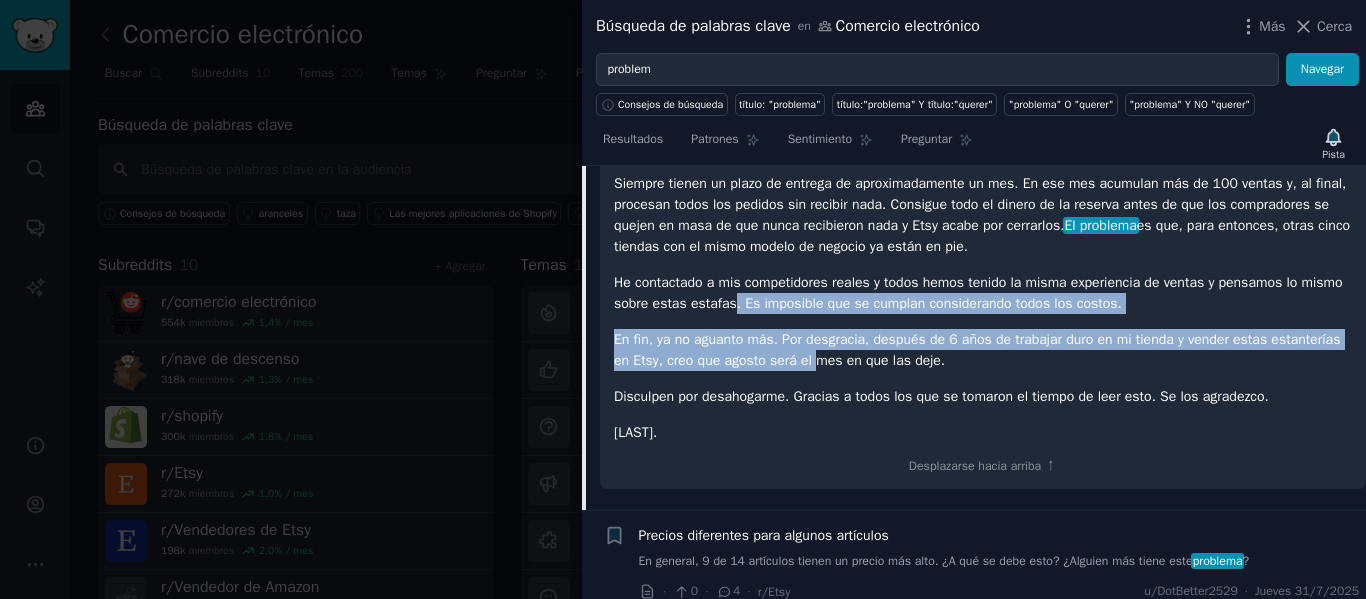 drag, startPoint x: 731, startPoint y: 302, endPoint x: 815, endPoint y: 363, distance: 103.81233 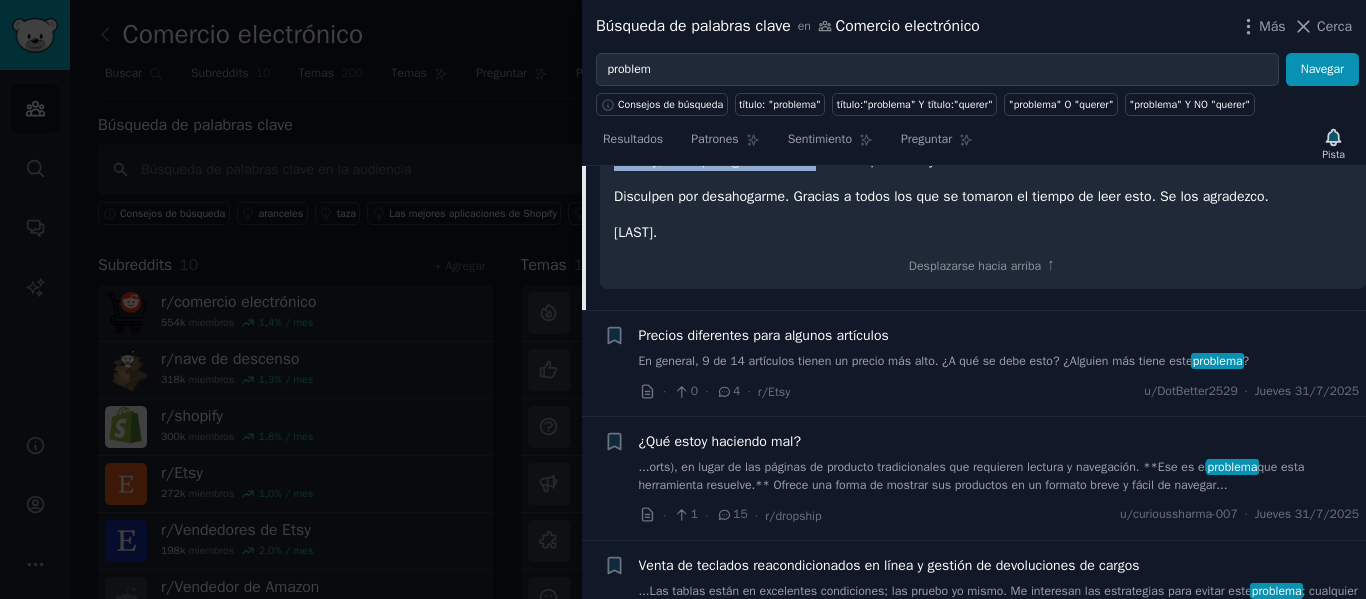 scroll, scrollTop: 4047, scrollLeft: 0, axis: vertical 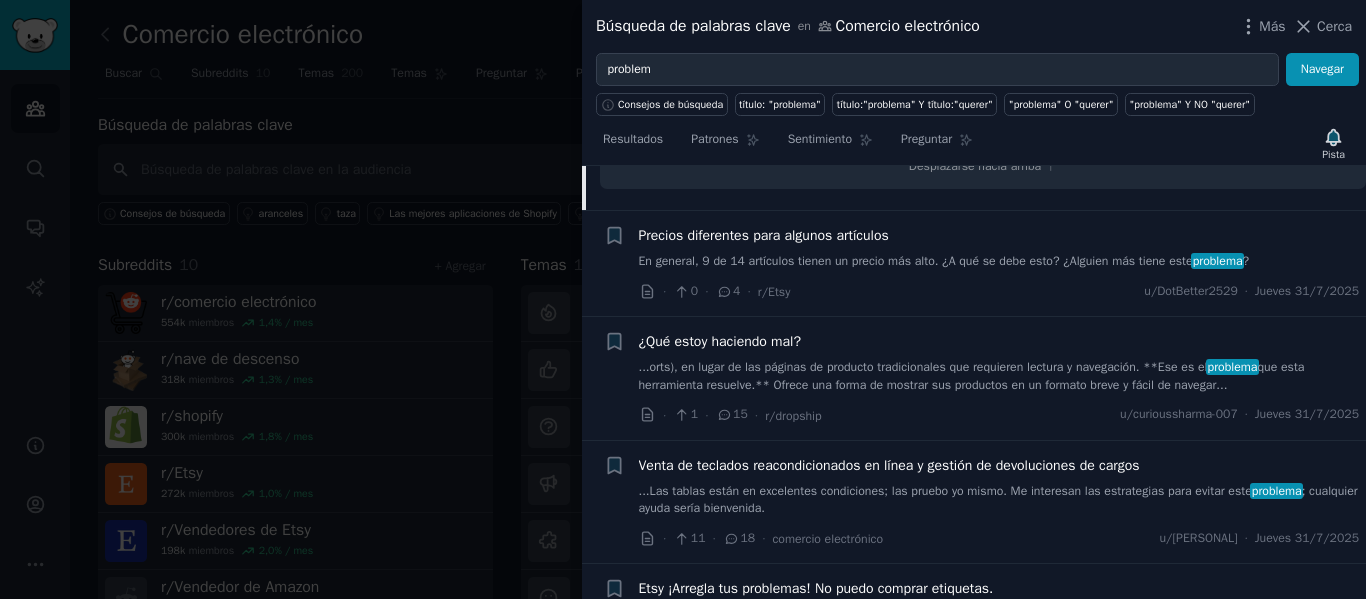 click on "que esta herramienta resuelve.** Ofrece una forma de mostrar sus productos en un formato breve y fácil de navegar..." at bounding box center [972, 376] 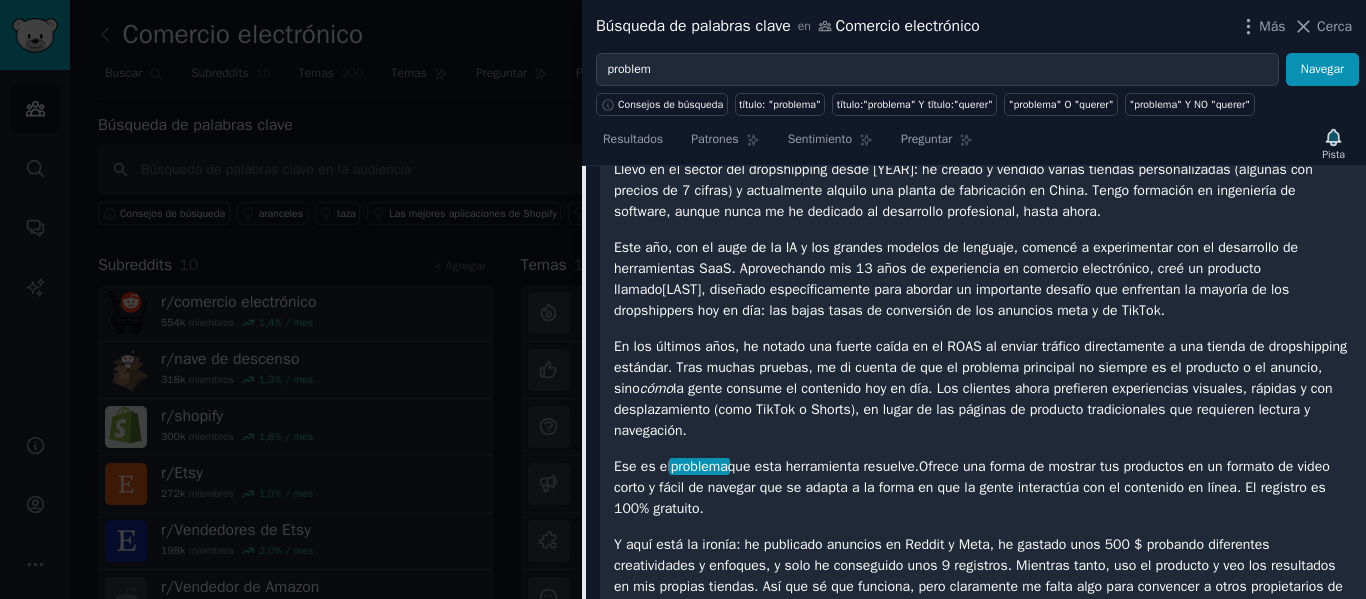 scroll, scrollTop: 3677, scrollLeft: 0, axis: vertical 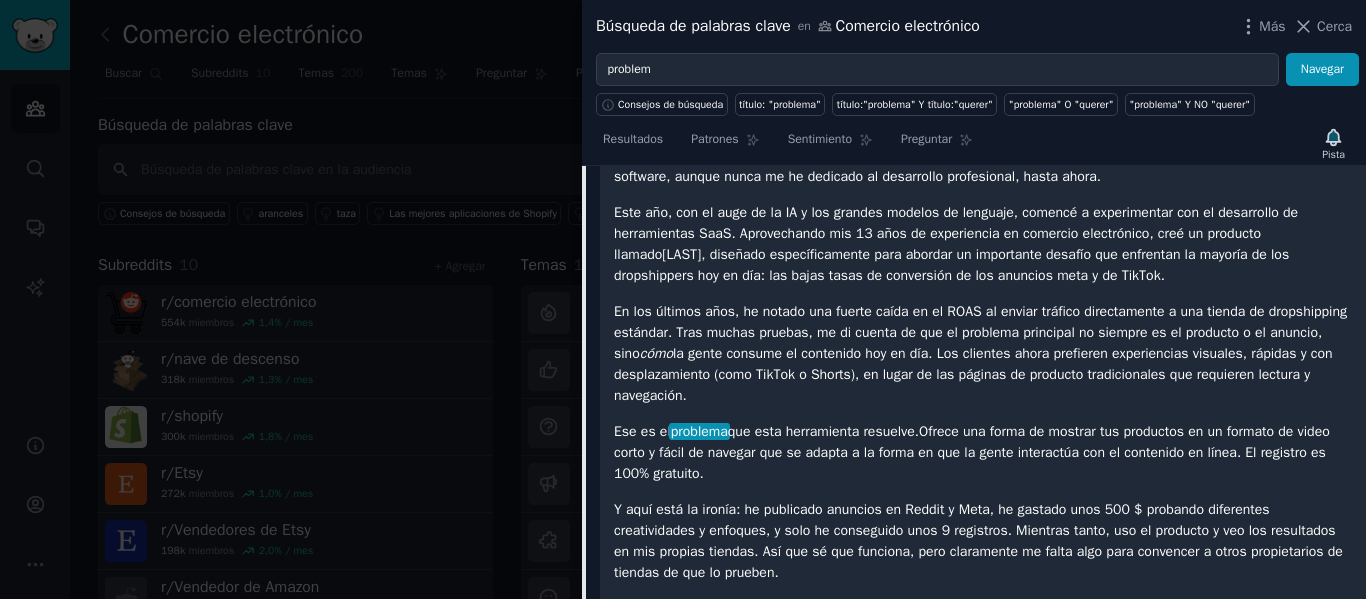 drag, startPoint x: 889, startPoint y: 446, endPoint x: 726, endPoint y: 466, distance: 164.22241 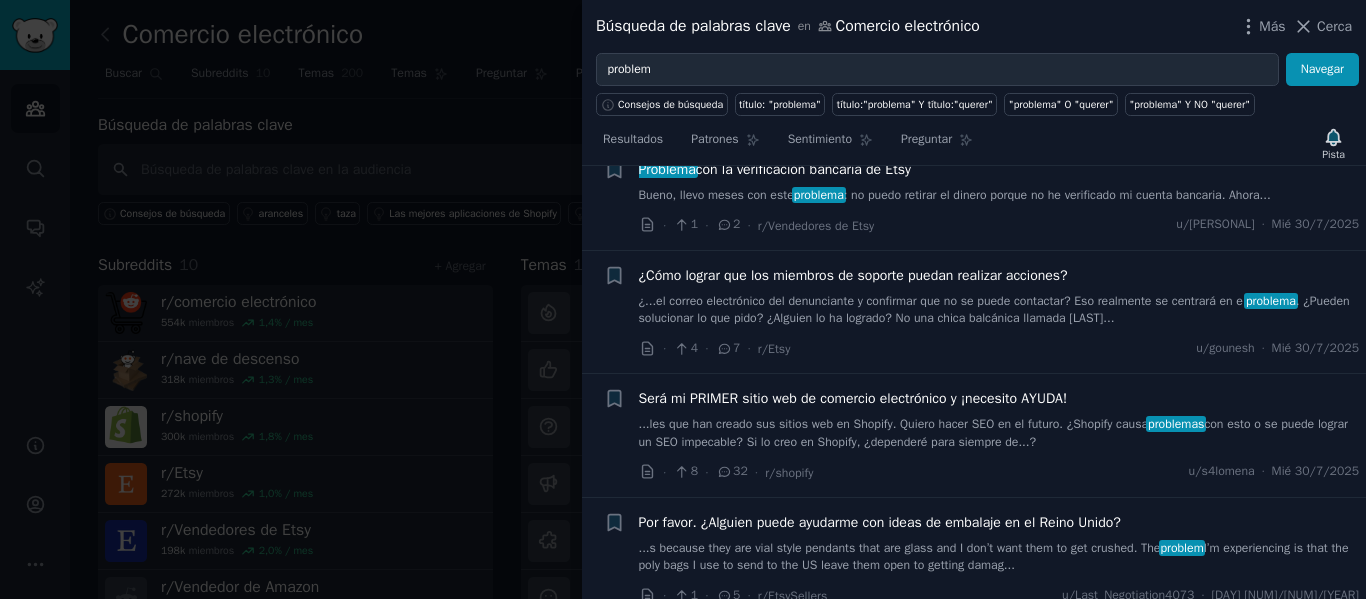 scroll, scrollTop: 4677, scrollLeft: 0, axis: vertical 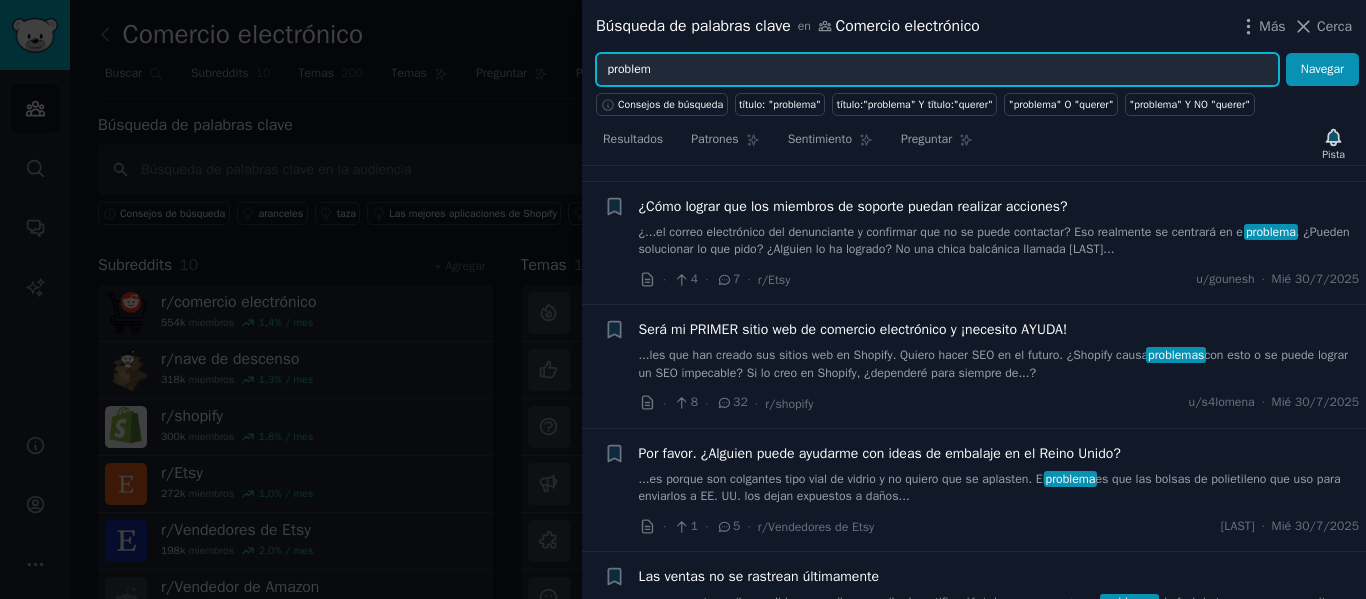drag, startPoint x: 717, startPoint y: 77, endPoint x: 572, endPoint y: 70, distance: 145.16887 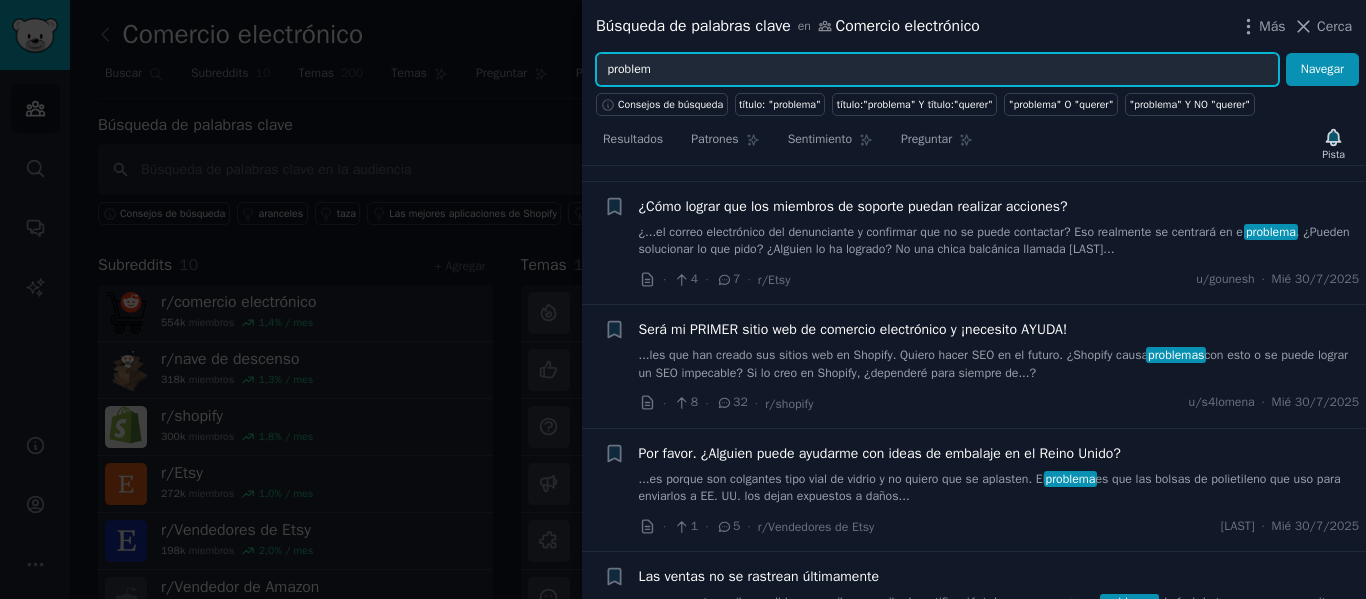 click on "Búsqueda de palabras clave en Comercio electrónico Más Cerca problem Navegar Consejos de búsqueda título: "problema" título:"problema" Y título:"querer" "problema" O "querer" "problema" Y NO "querer" Resultados Patrones Sentimiento Preguntar Pista Presentación  s 100   Clasificar Reciente + La aplicación Google y YouTube envían dos etiquetas de "Compra" idénticas a diferentes URL. ¿Por qué? Hola comunidad, tengo un  problema  crítico con la medición de conversiones que parece ser... aquí tengo una solución o explicación. **El  problema  :** Para una sola compra en mi caja... · 2 · 2 · r/shopify u/[USERNAME] · [TIME] + Antes de entrar en pánico por el fin del de minimis en todo el mundo: lecciones de la experiencia de tres meses de China ... los bienes se dispararían * Los clientes tendrían que pagar tasas aduaneras, lo que provocaría  problemas  de servicio al cliente Bueno, como todos los demás en ese momento, ** la exención de minimis para China y Hong Kong era ... · 19 · 10 · +" at bounding box center [683, 299] 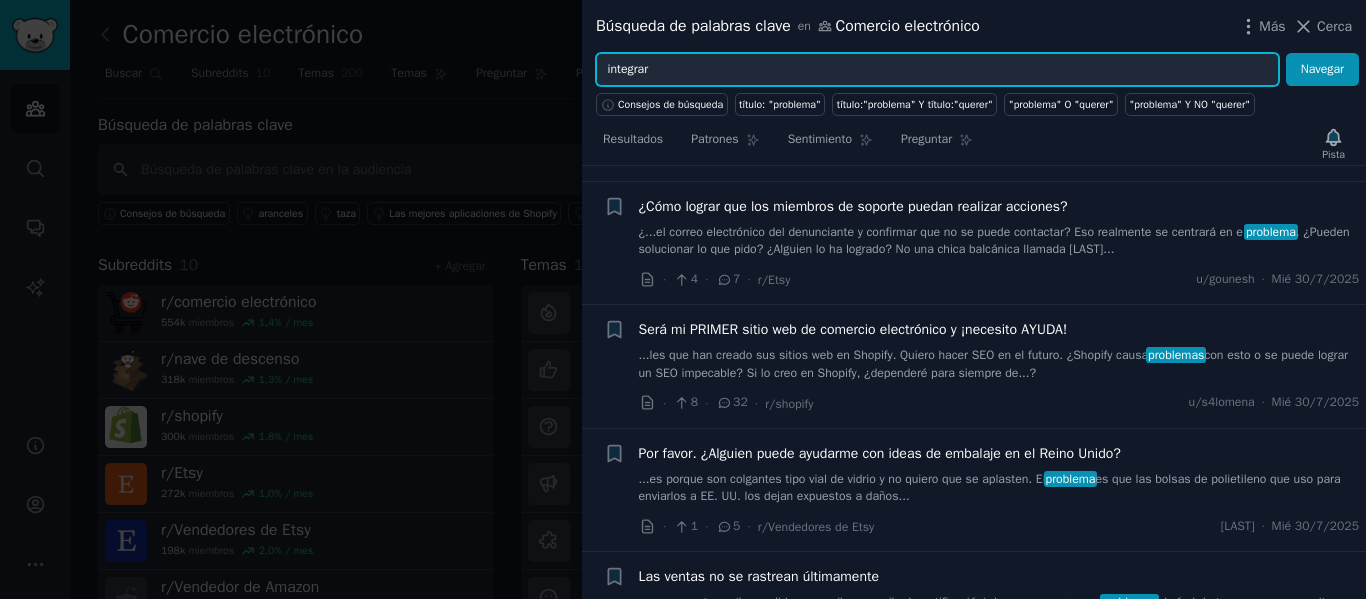 click on "Navegar" at bounding box center [1322, 70] 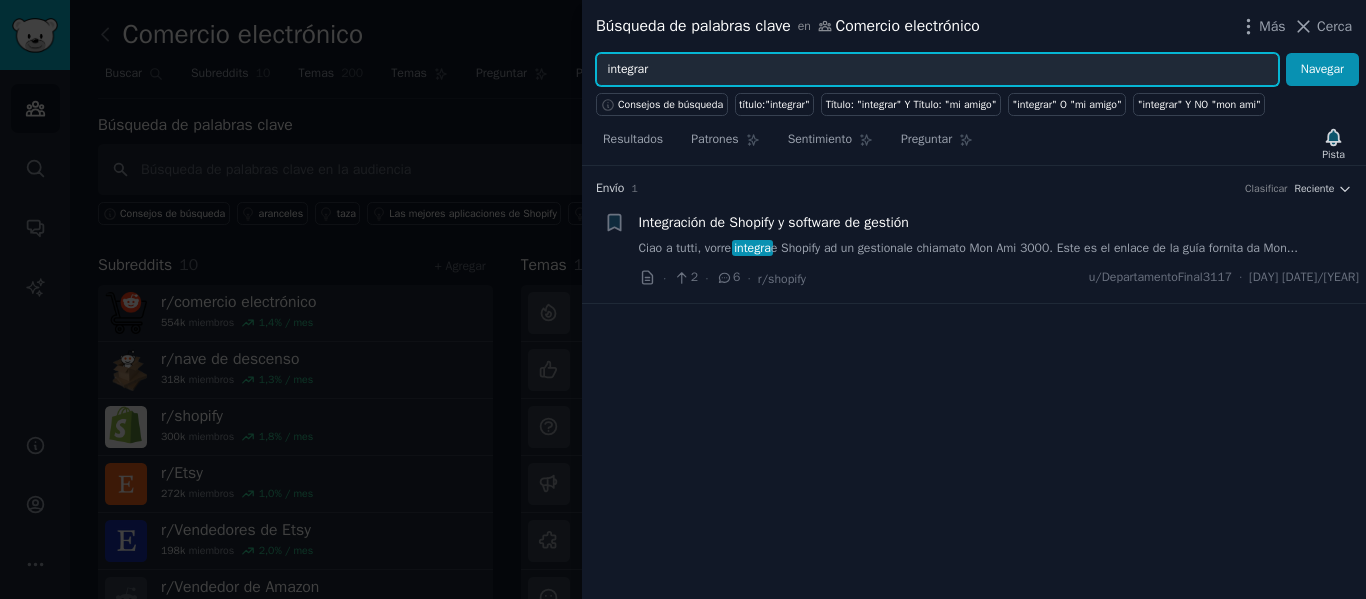 drag, startPoint x: 707, startPoint y: 69, endPoint x: 642, endPoint y: 70, distance: 65.00769 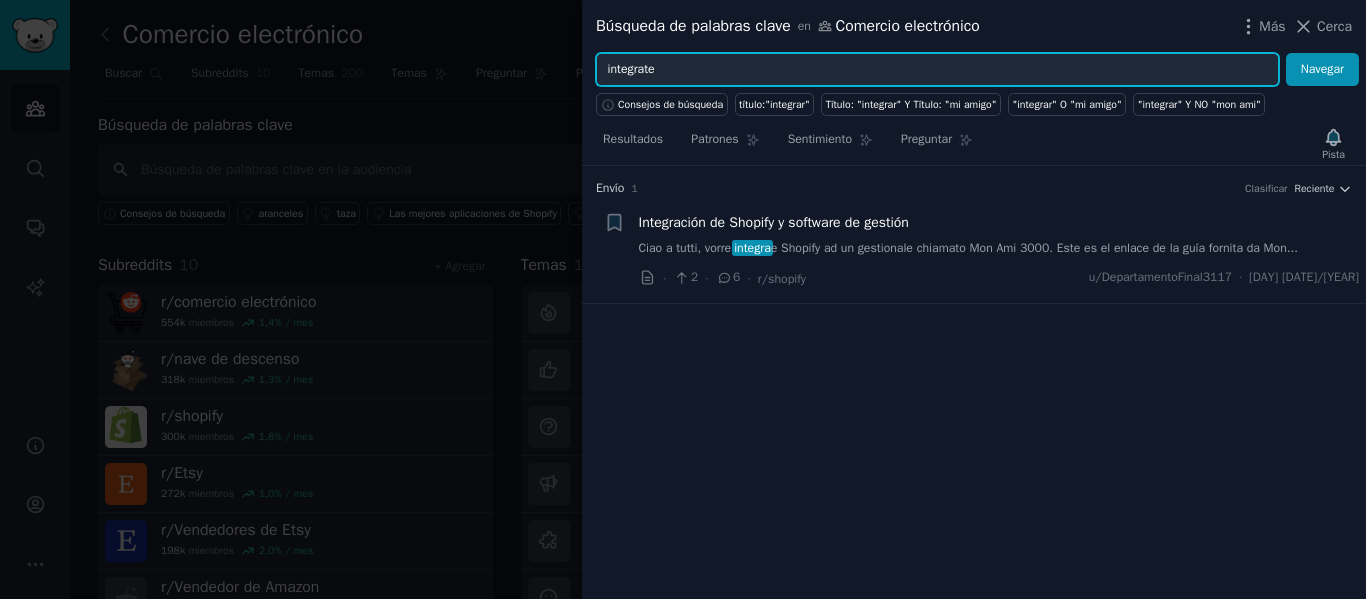 type on "integrate" 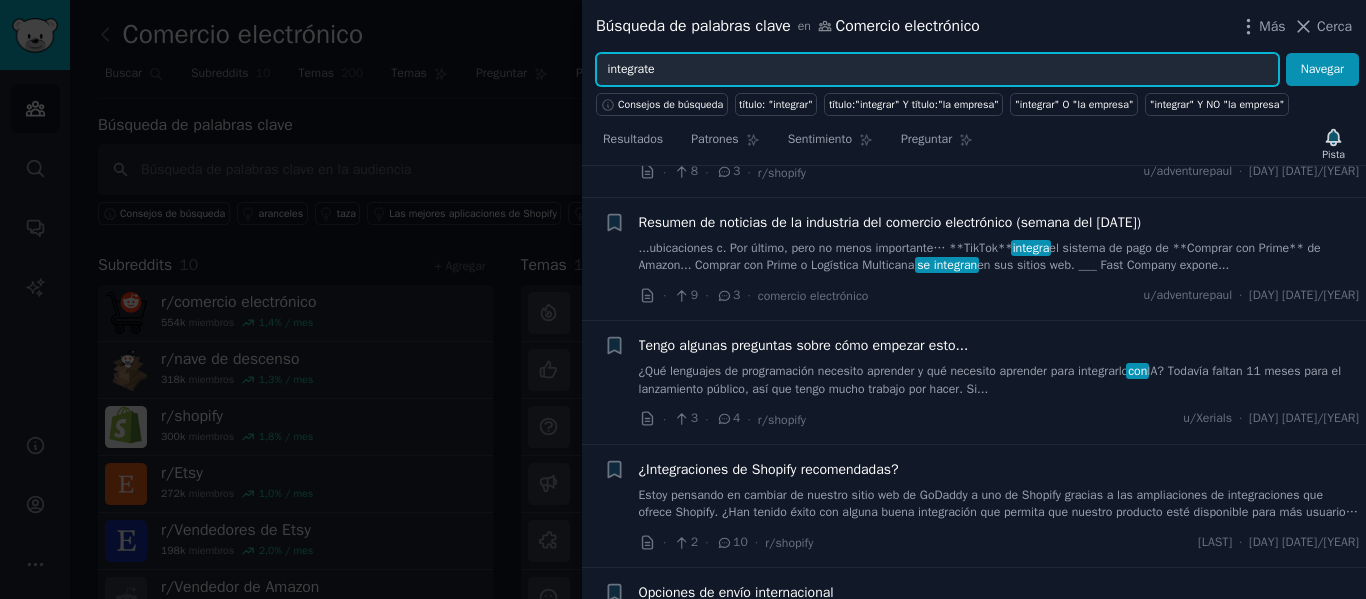 scroll, scrollTop: 700, scrollLeft: 0, axis: vertical 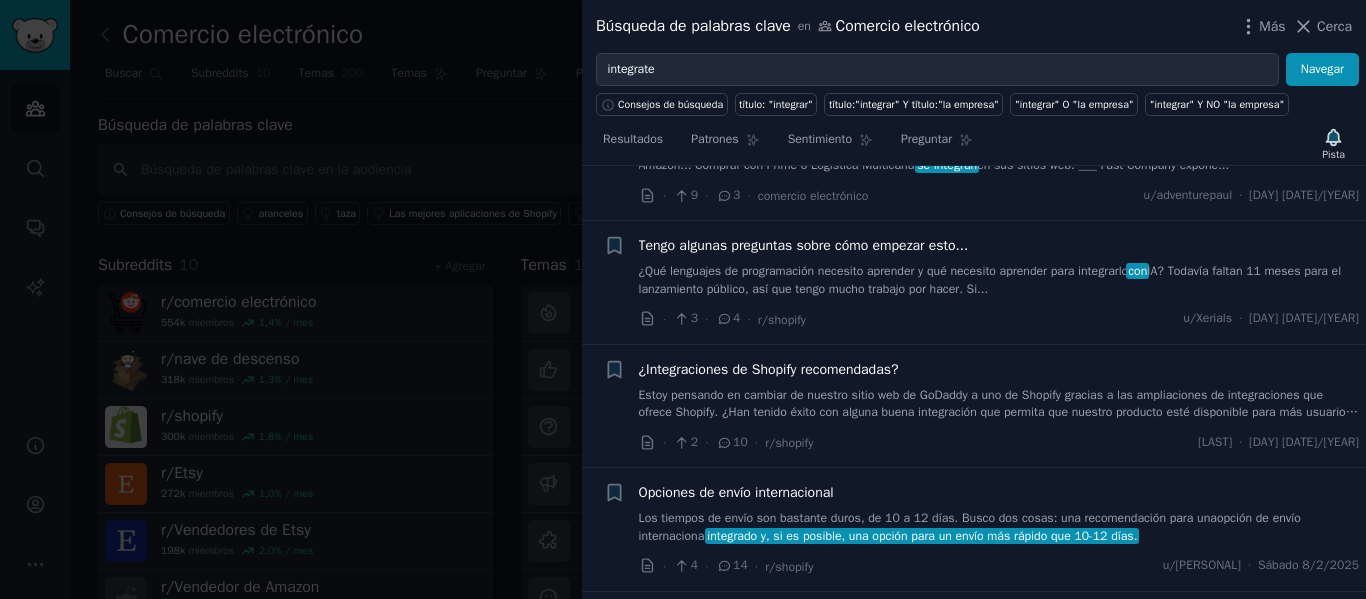 click on "Estoy pensando en cambiar de nuestro sitio web de GoDaddy a uno de Shopify gracias a las ampliaciones de integraciones que ofrece Shopify. ¿Han tenido éxito con alguna buena integración que permita que nuestro producto esté disponible para más usuarios (como afiliados/influencers, sitios de terceros, etc.)? Espero que, cuando hagamos el cambio a finales de este año, podamos ampliar la disponibilidad de nuestros accesorios de fitness/al aire libre. ¡Gracias!" at bounding box center [998, 421] 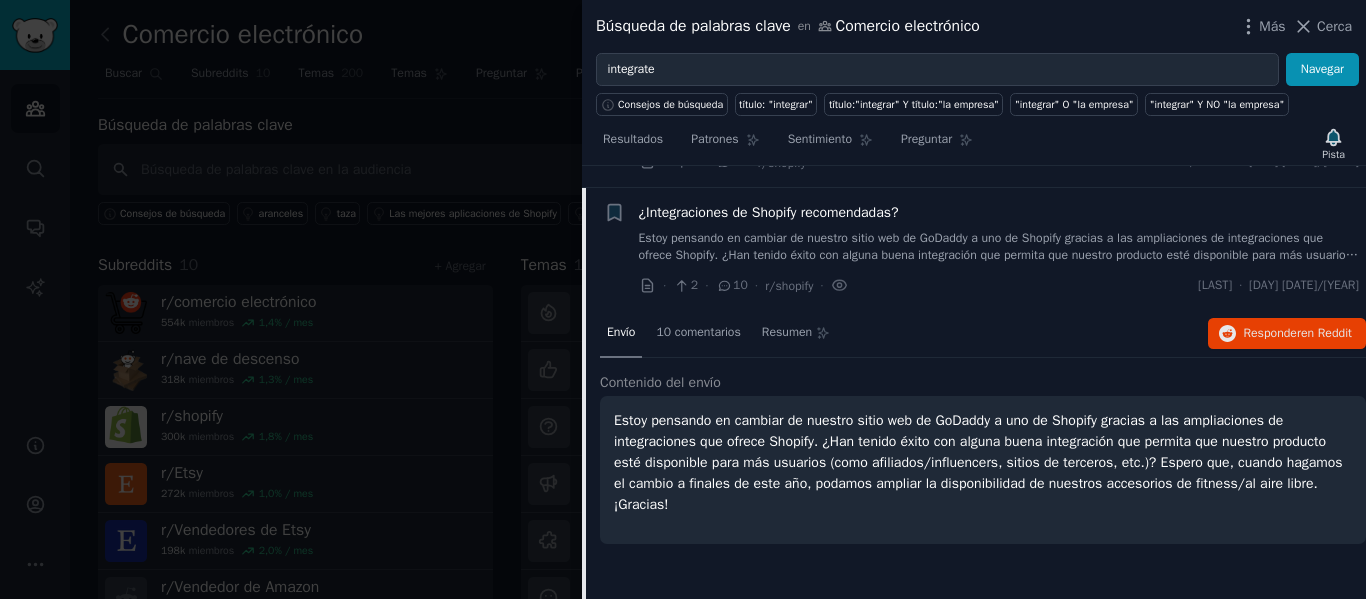 scroll, scrollTop: 879, scrollLeft: 0, axis: vertical 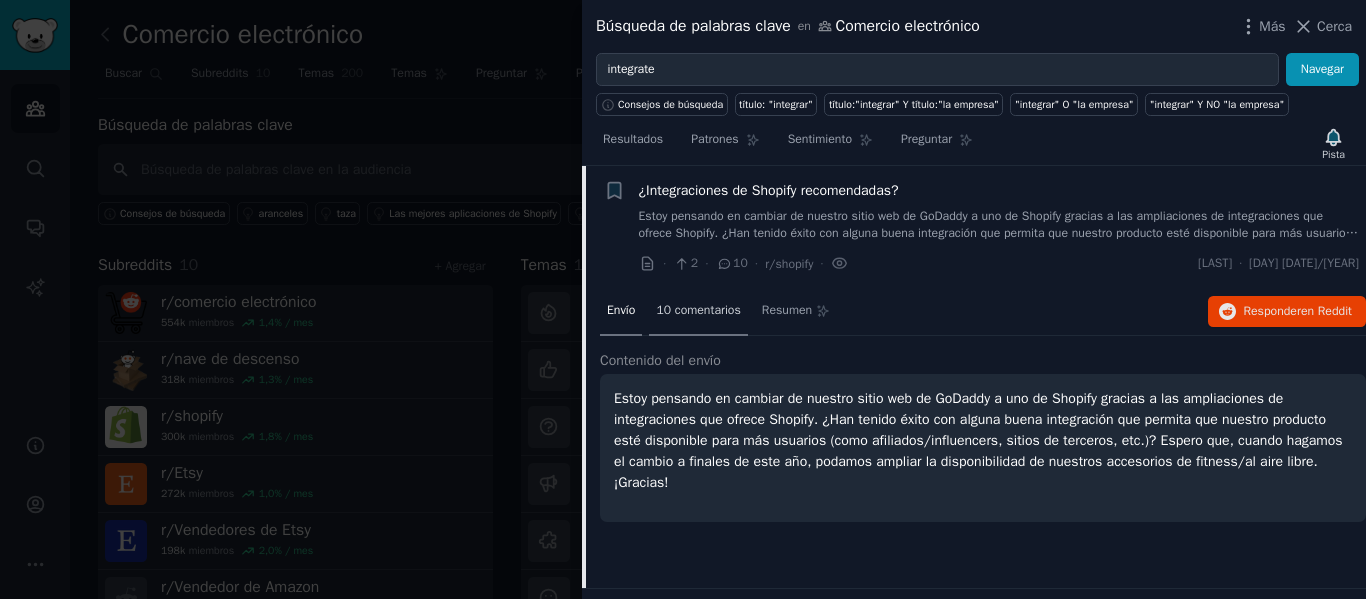 click on "10 comentarios" at bounding box center [698, 312] 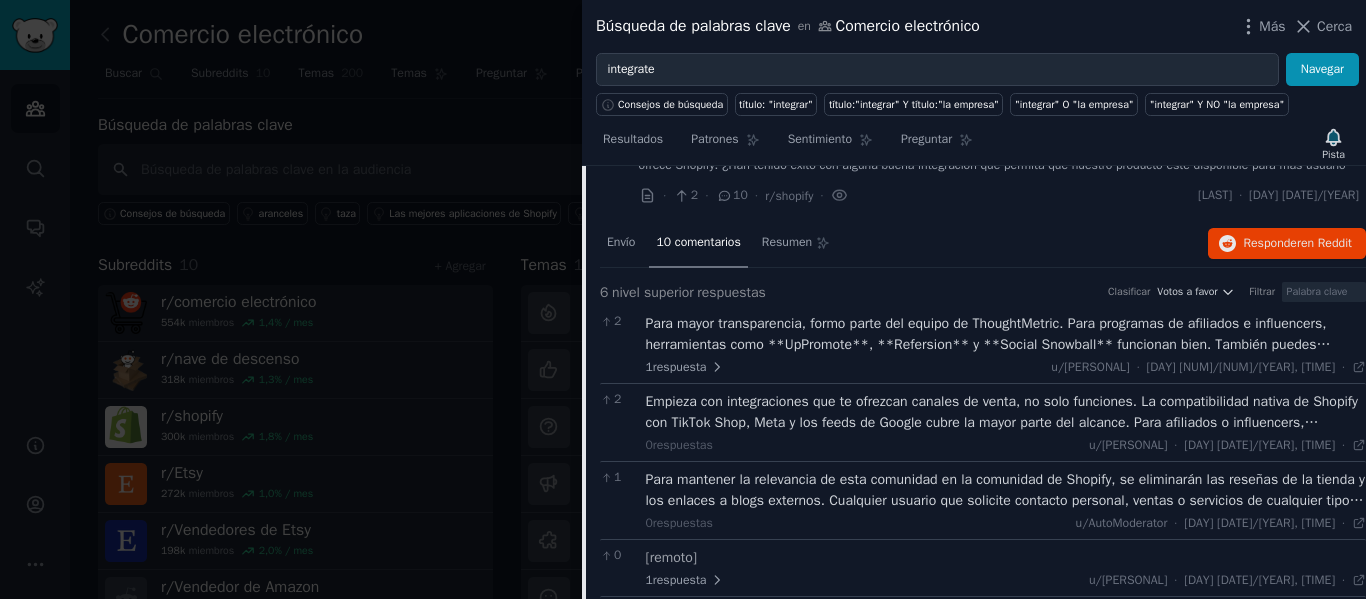 scroll, scrollTop: 979, scrollLeft: 0, axis: vertical 